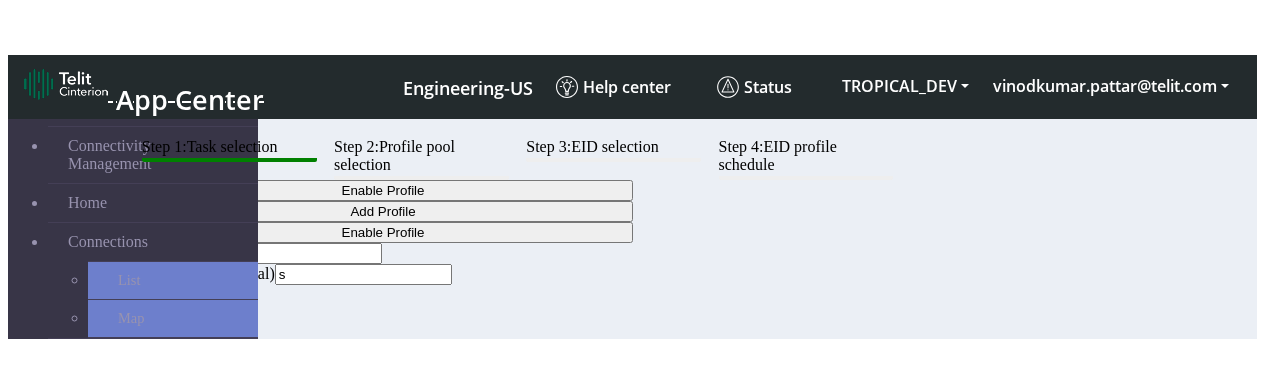 scroll, scrollTop: 0, scrollLeft: 0, axis: both 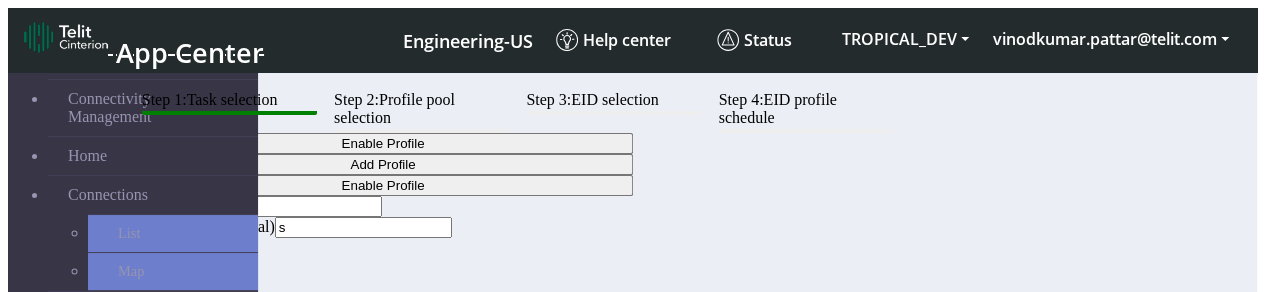 click on "ss" at bounding box center (293, 206) 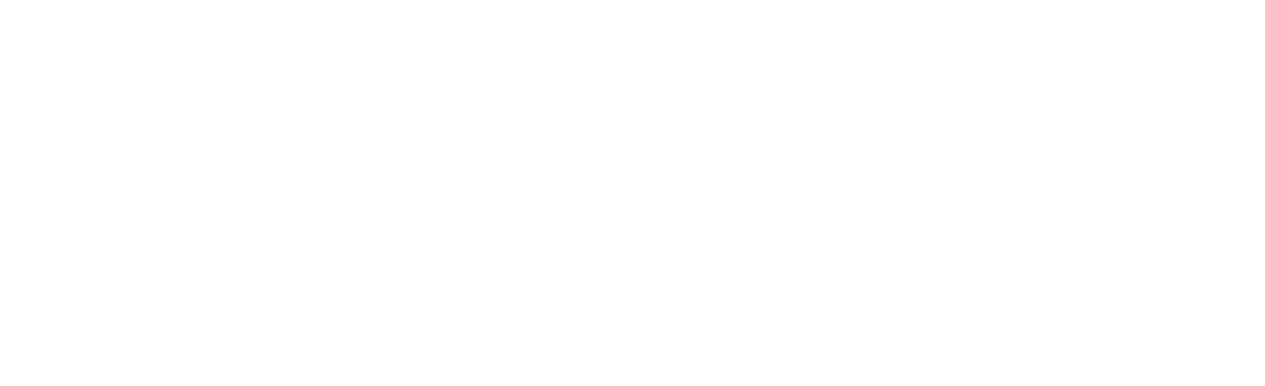 scroll, scrollTop: 0, scrollLeft: 0, axis: both 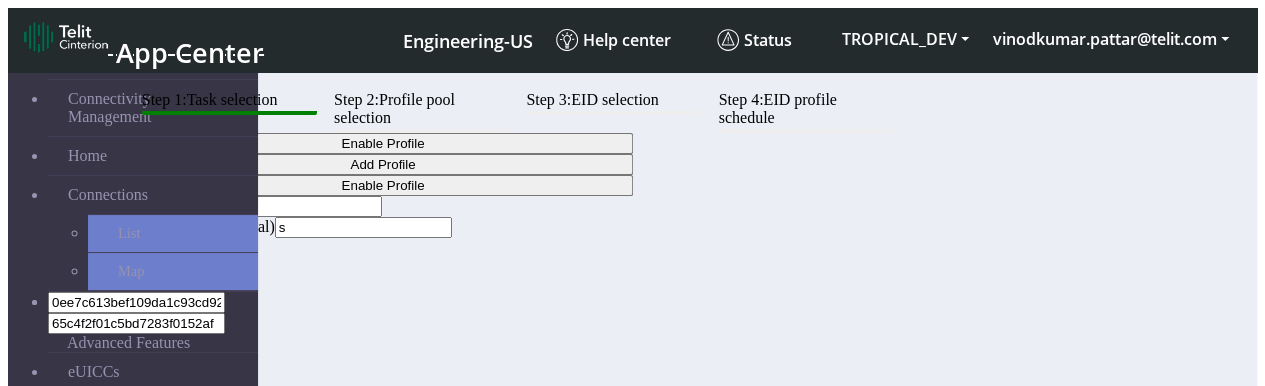 click on "Add Bulk Profiles" at bounding box center (173, 488) 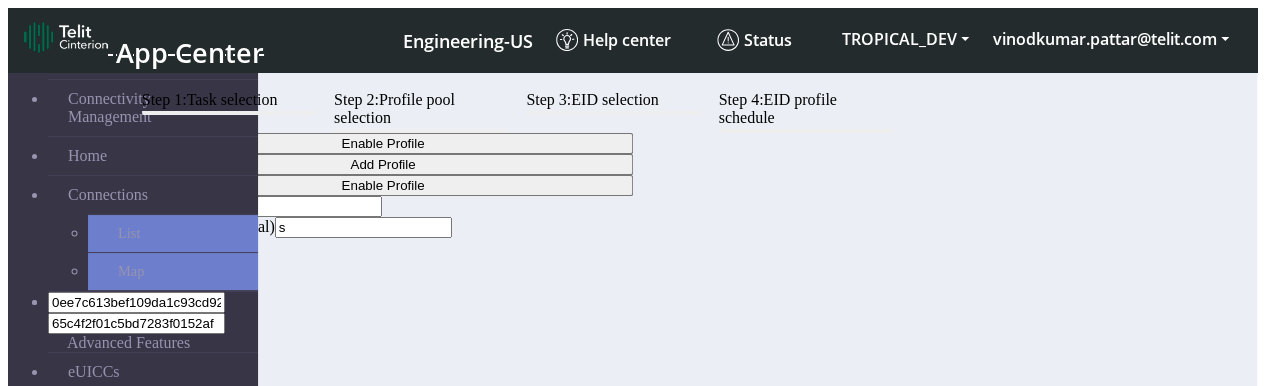 scroll, scrollTop: 81, scrollLeft: 0, axis: vertical 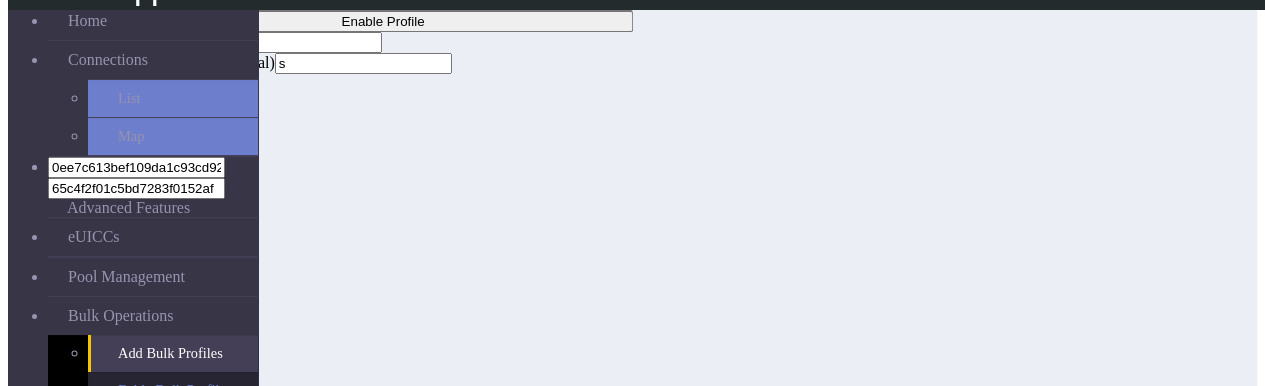 click on "Enble Bulk Profiles" at bounding box center (173, 353) 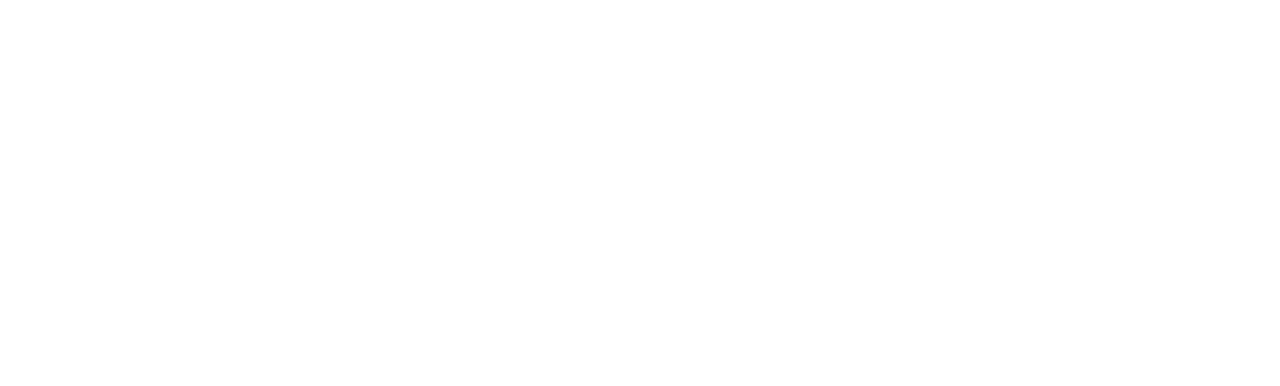 scroll, scrollTop: 0, scrollLeft: 0, axis: both 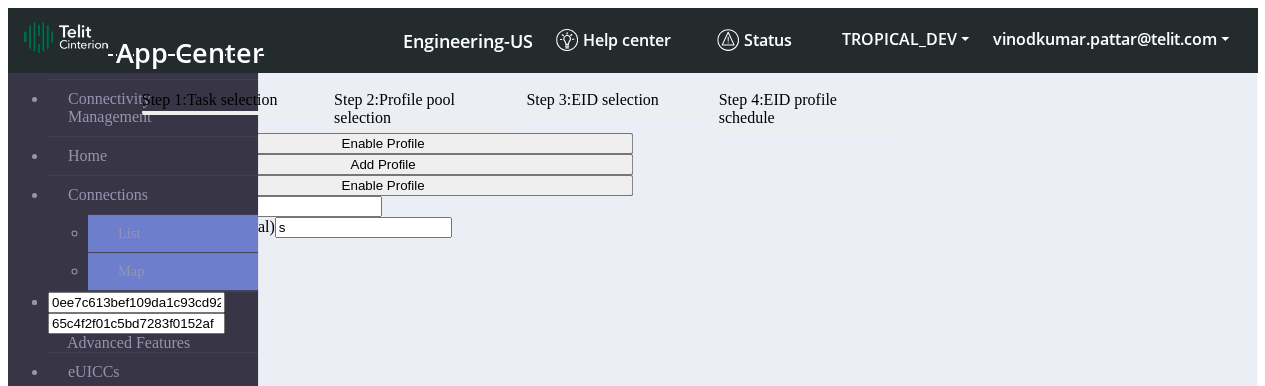 click on "Add Bulk Profiles" at bounding box center (173, 488) 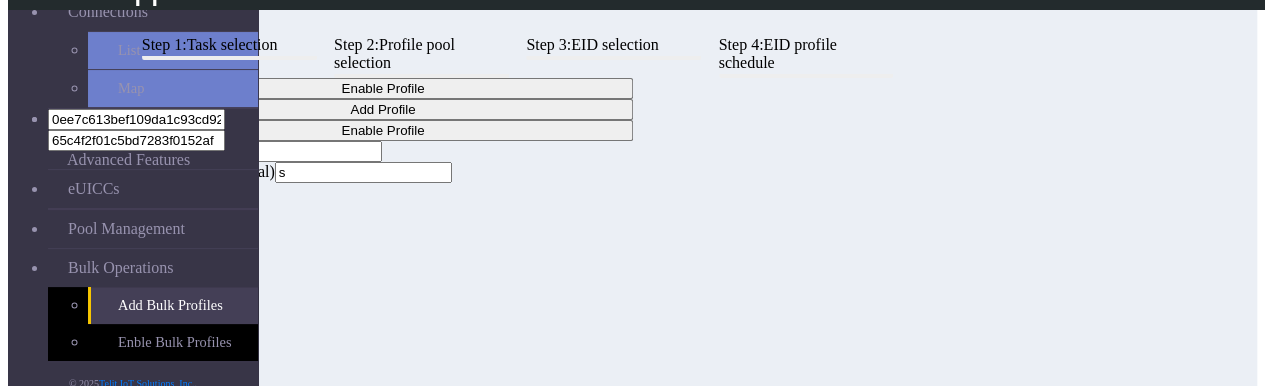scroll, scrollTop: 173, scrollLeft: 0, axis: vertical 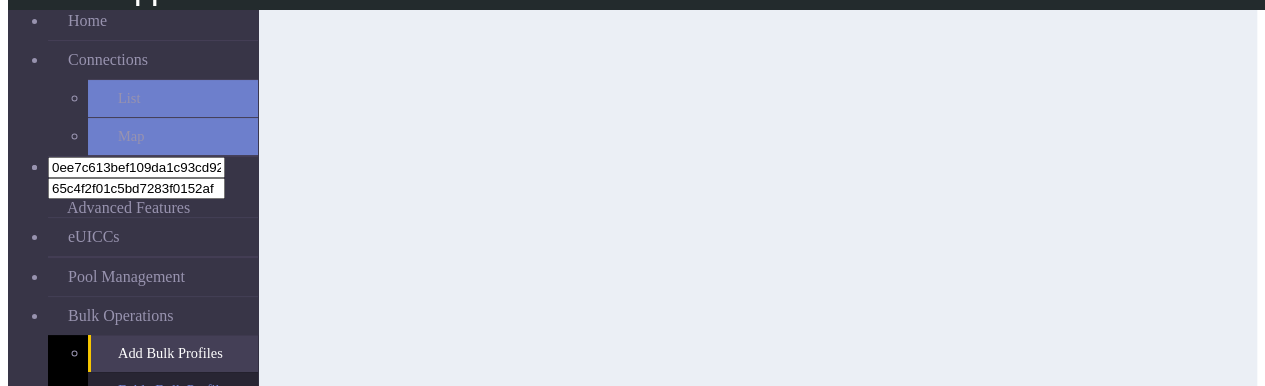 click on "Enble Bulk Profiles" at bounding box center [173, 353] 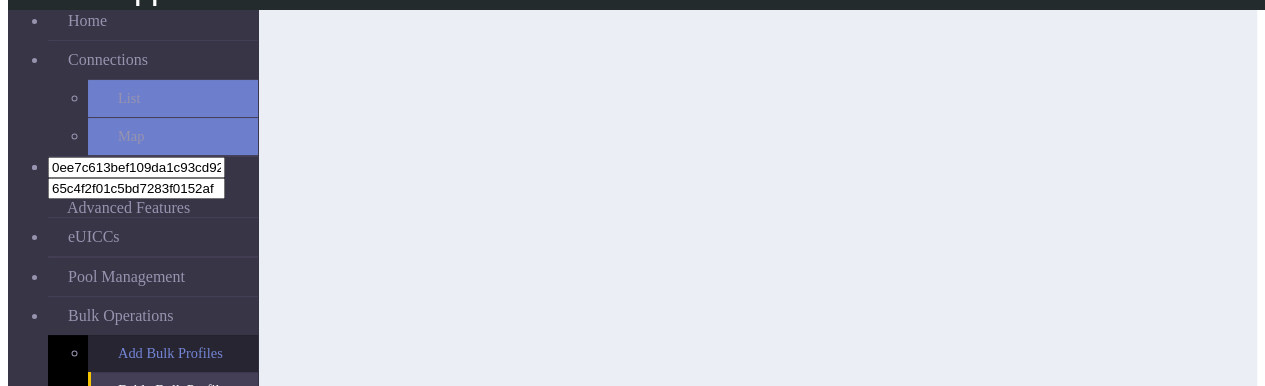 click on "Add Bulk Profiles" at bounding box center (173, 353) 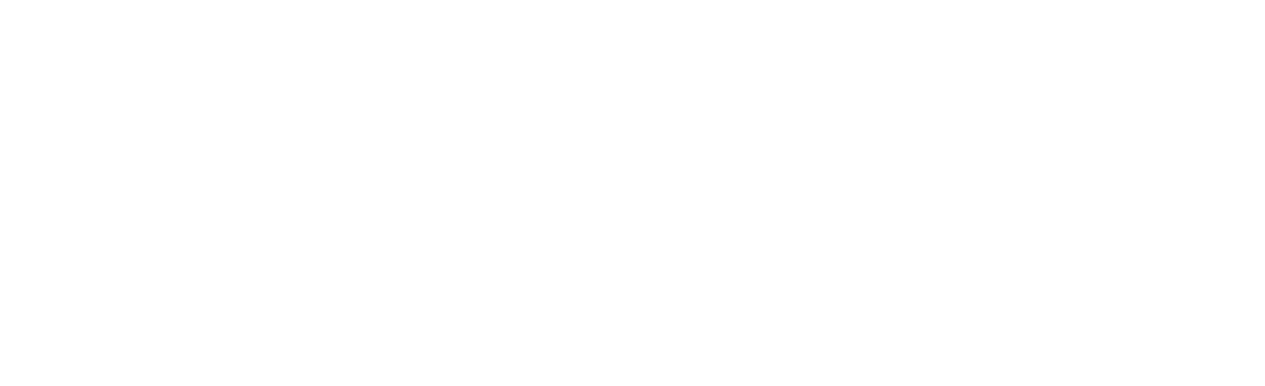 scroll, scrollTop: 0, scrollLeft: 0, axis: both 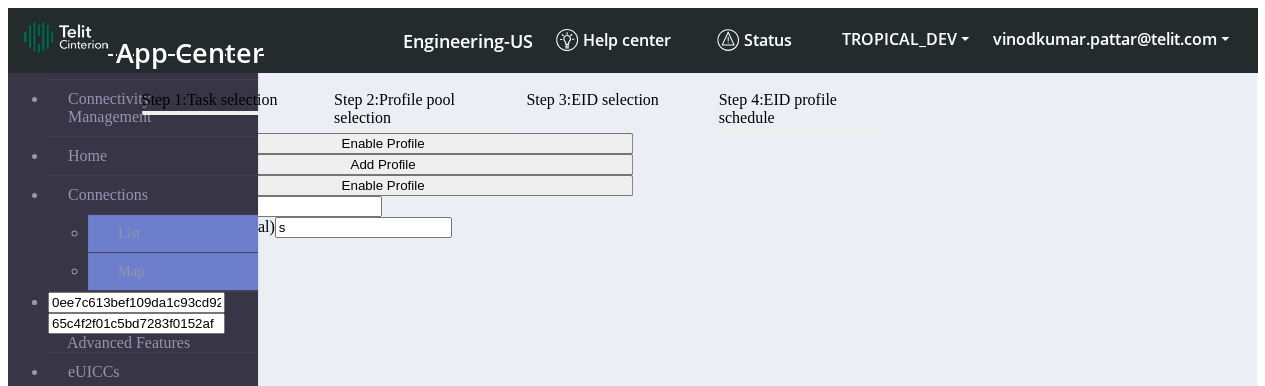 click on "Add Bulk Profiles" at bounding box center (173, 488) 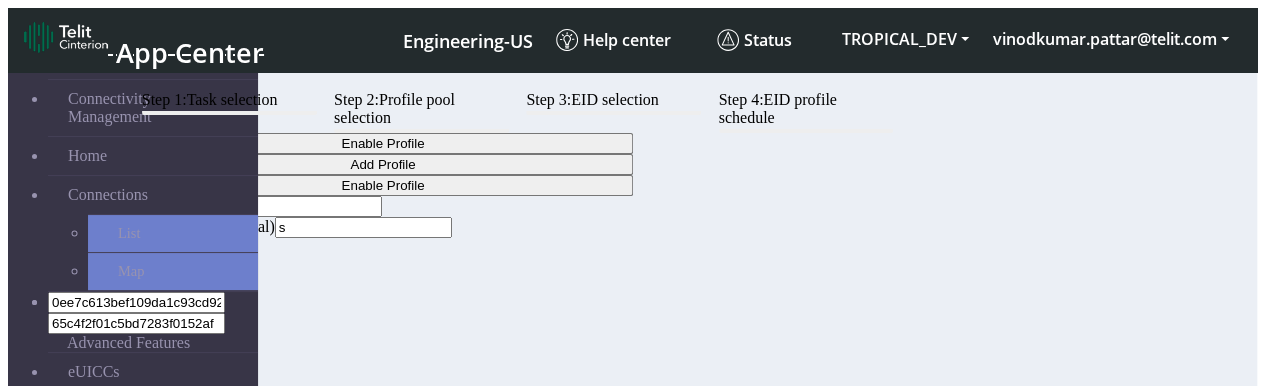 click on "Enble Bulk Profiles" at bounding box center [173, 488] 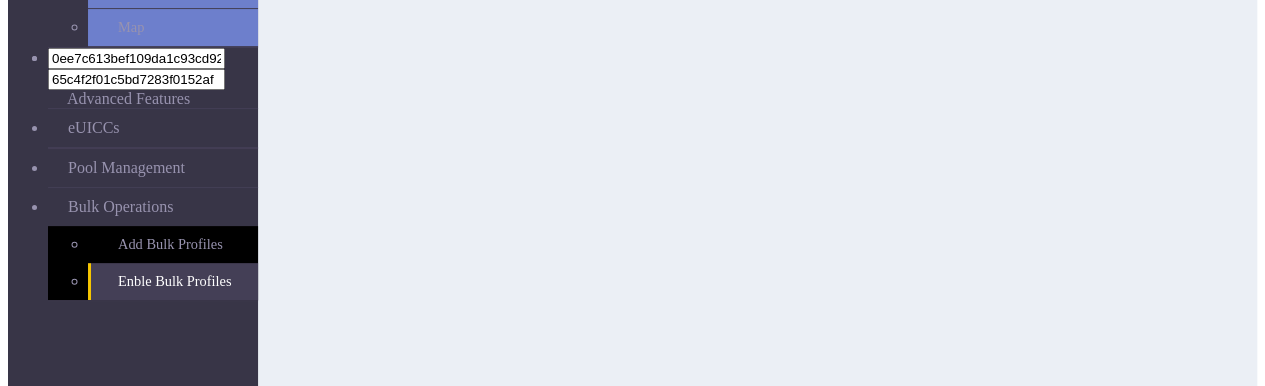 scroll, scrollTop: 0, scrollLeft: 0, axis: both 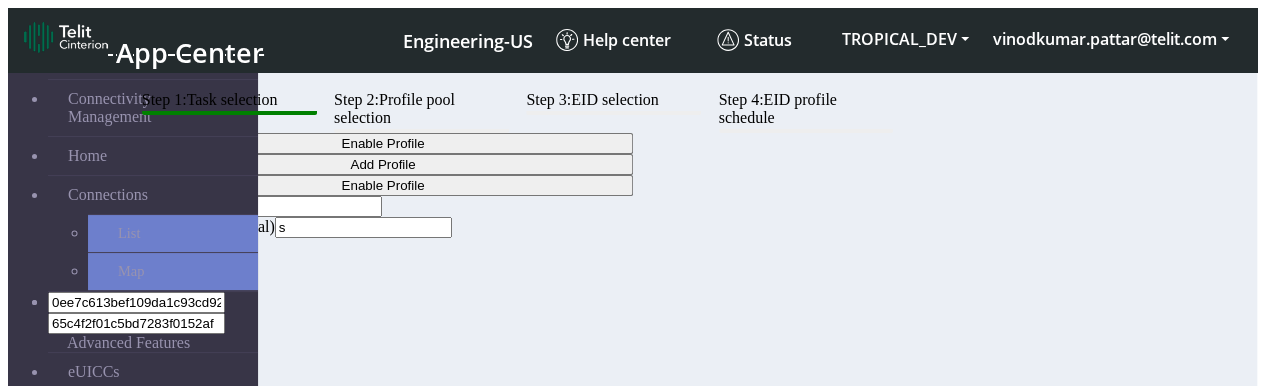 click on "Add Bulk Profiles" at bounding box center (173, 488) 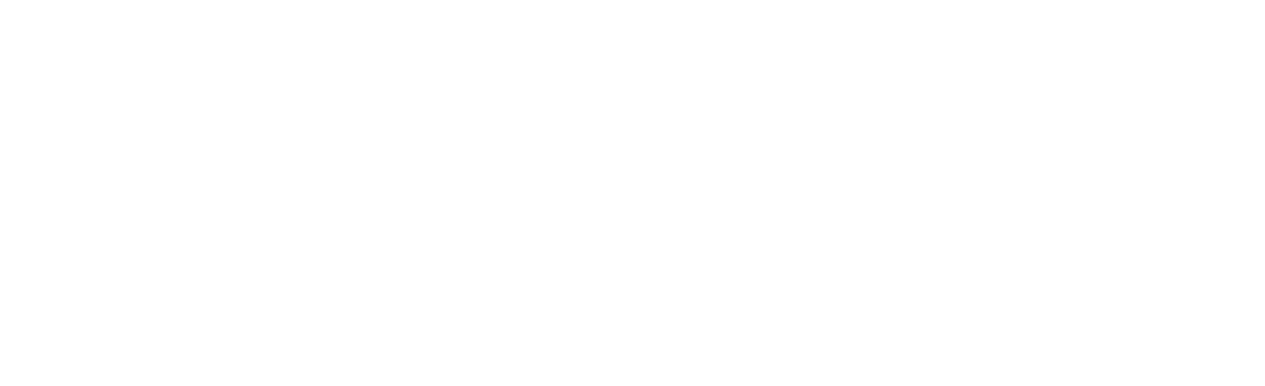 scroll, scrollTop: 0, scrollLeft: 0, axis: both 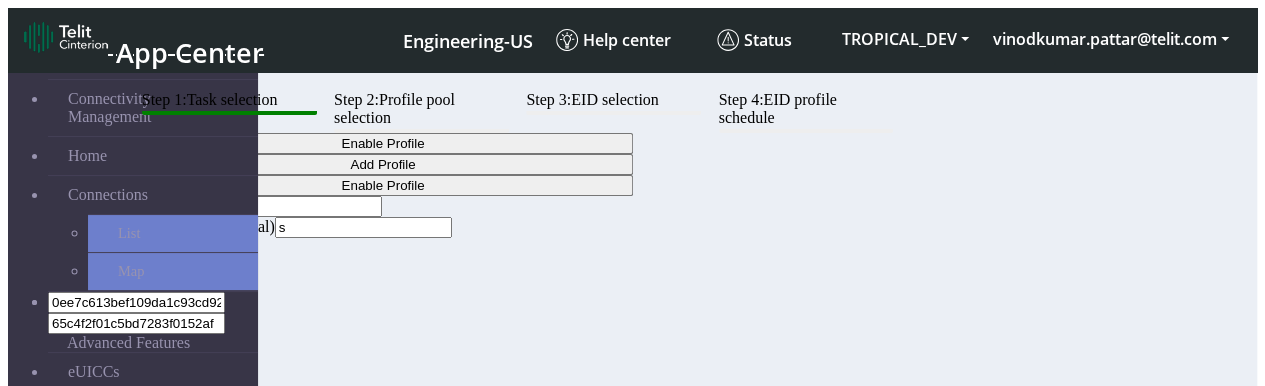 click on "Add Bulk Profiles" at bounding box center (173, 488) 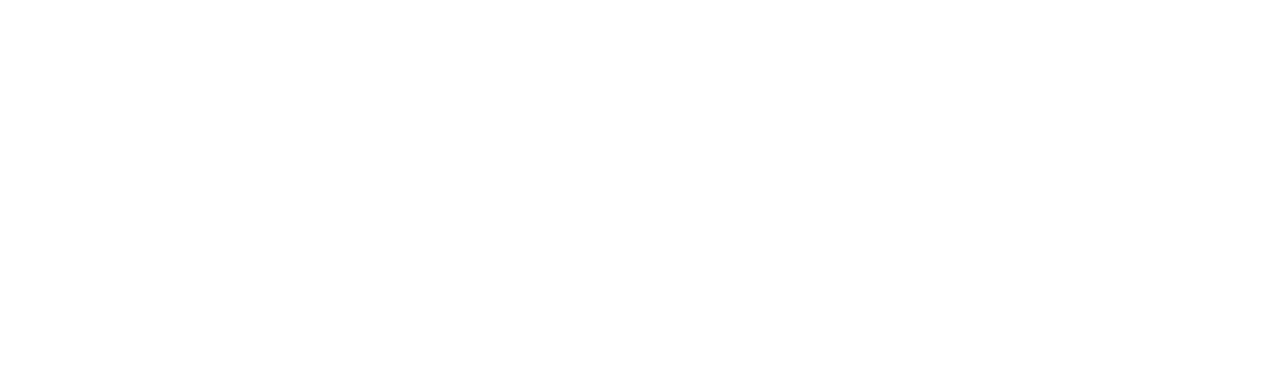 scroll, scrollTop: 0, scrollLeft: 0, axis: both 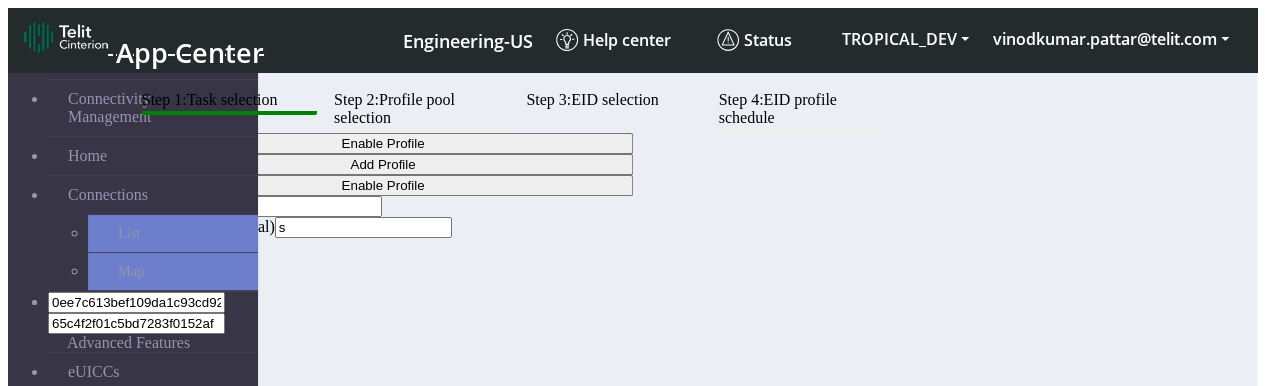 click on "Bulk Operations" at bounding box center [120, 451] 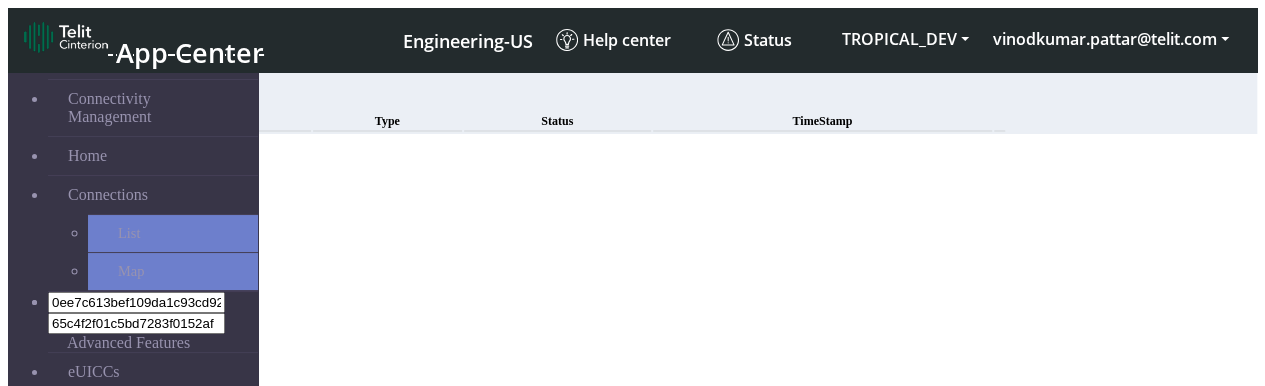 scroll, scrollTop: 128, scrollLeft: 0, axis: vertical 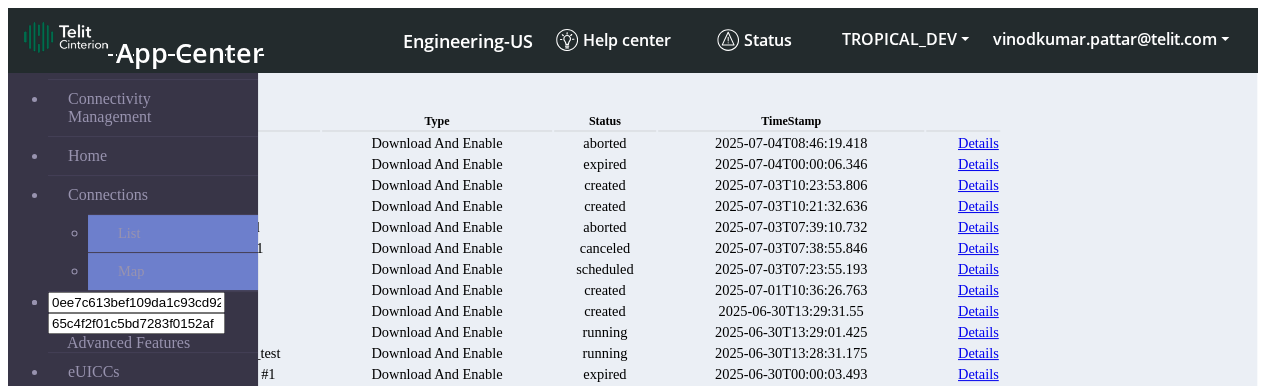 click on "Add Bulk Profiles" at bounding box center [173, 488] 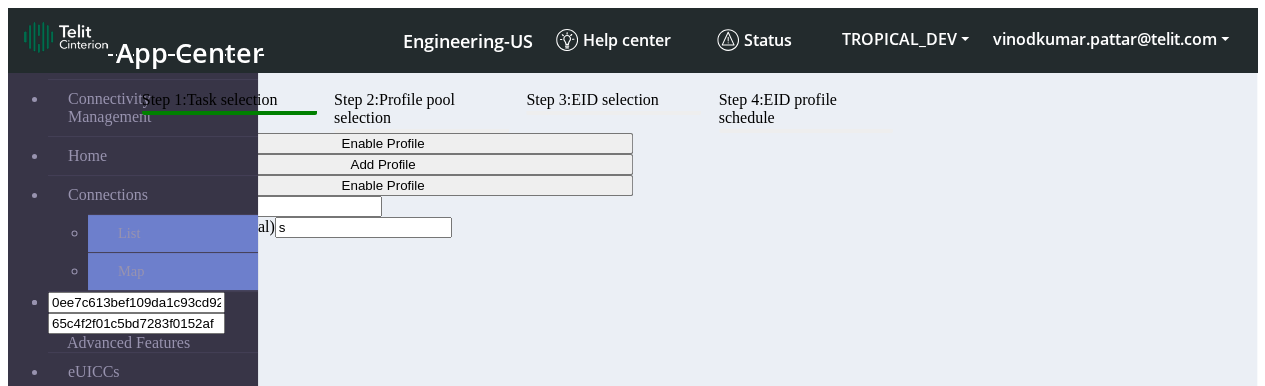 click on "Add Bulk Profiles" at bounding box center [173, 488] 